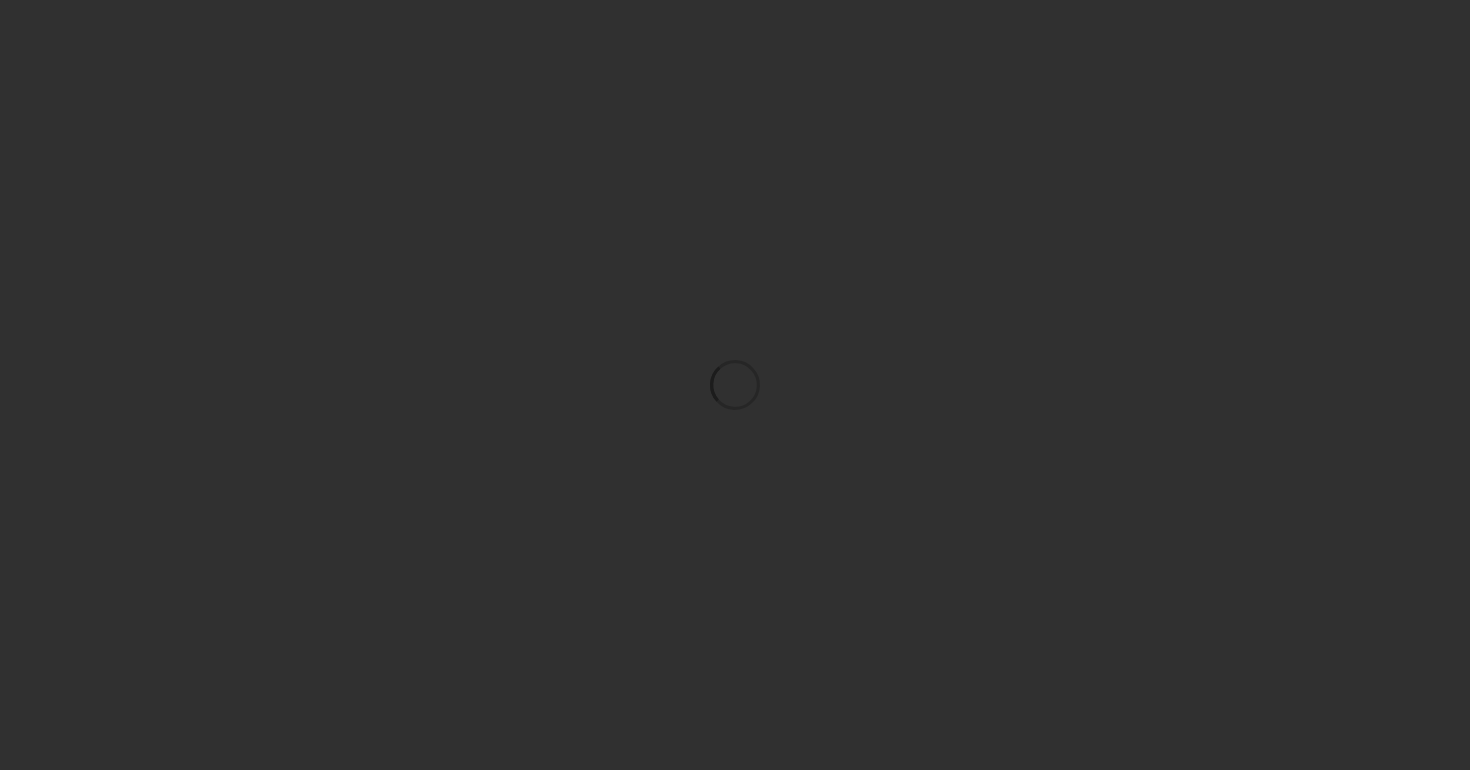 scroll, scrollTop: 0, scrollLeft: 0, axis: both 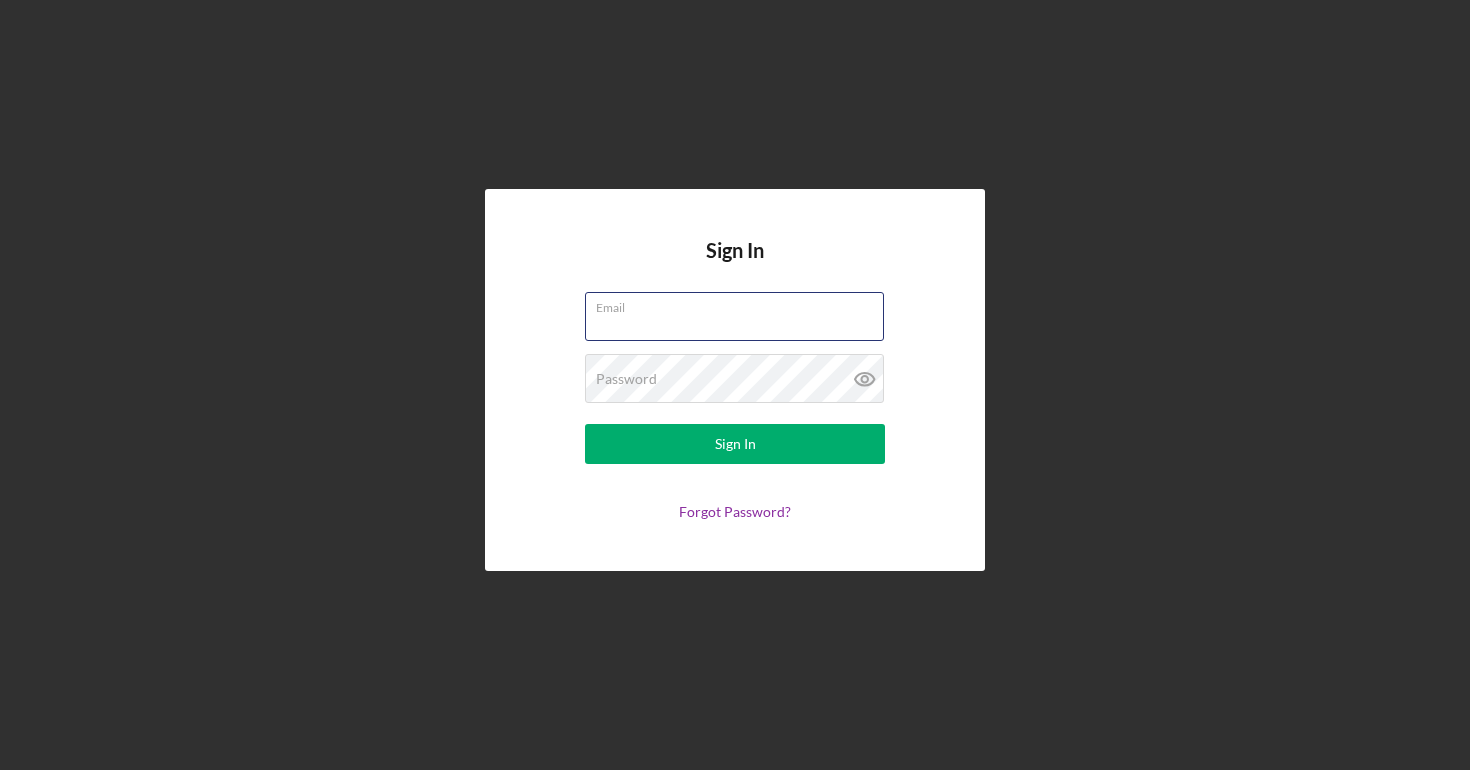 type on "sarah@[EXAMPLE.COM]" 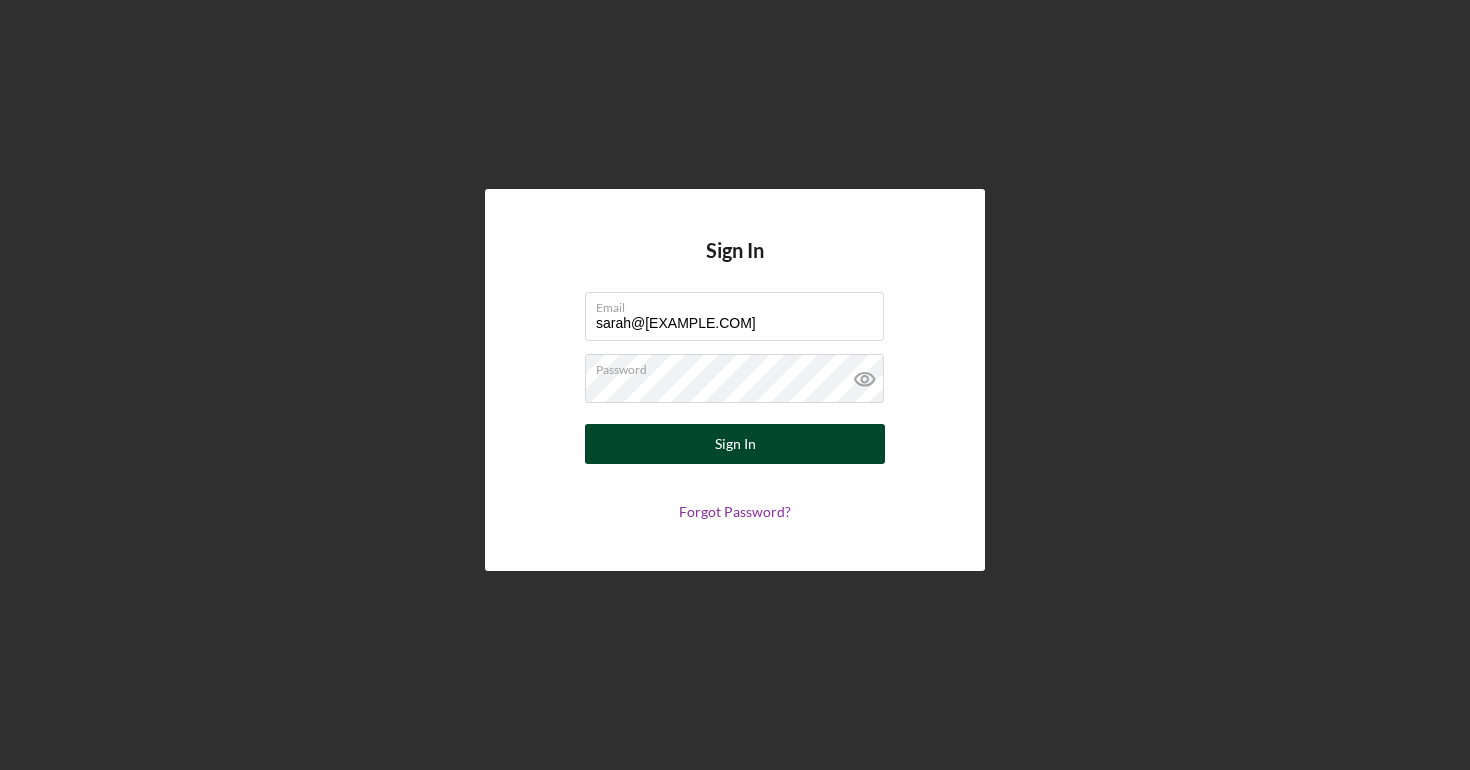 click on "Sign In" at bounding box center (735, 444) 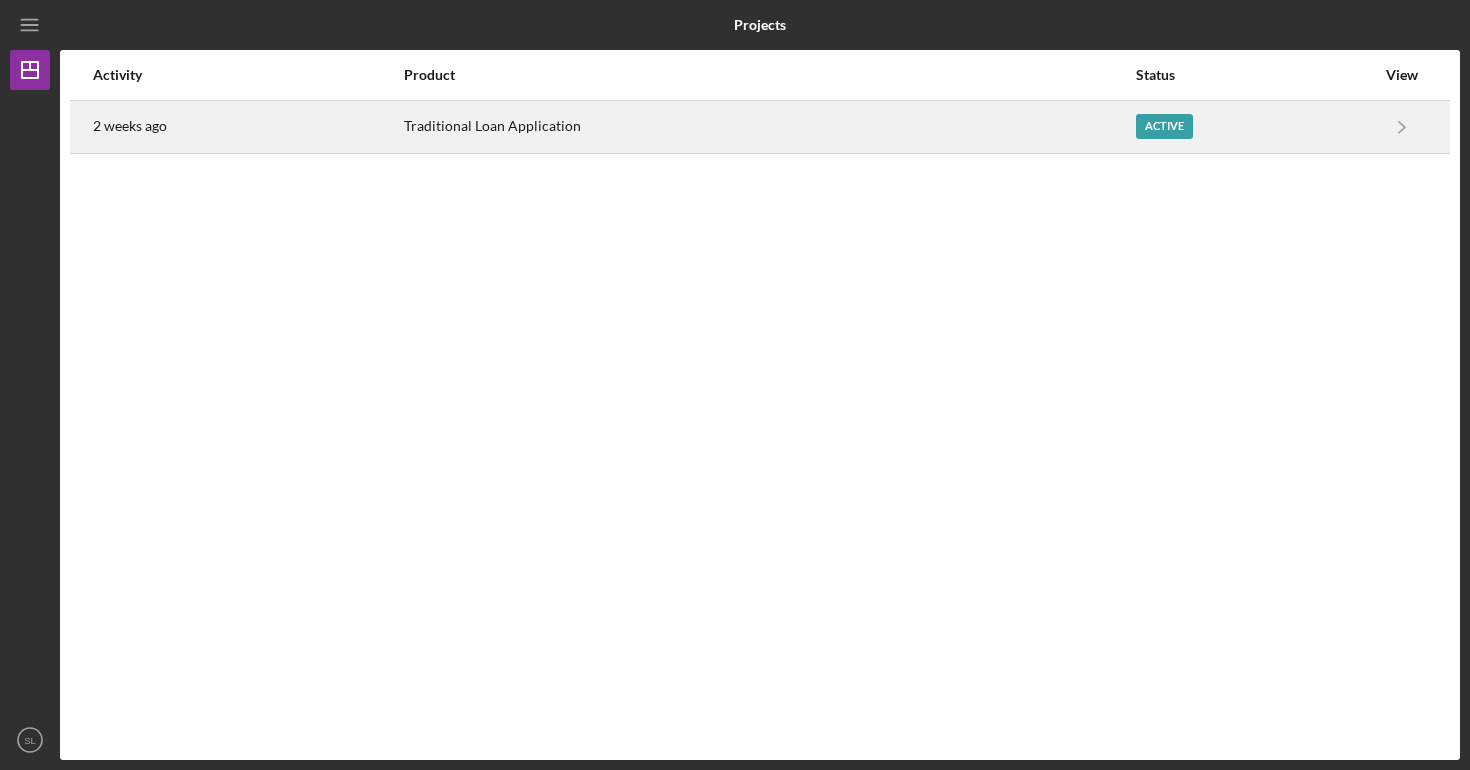 click on "Traditional Loan Application" at bounding box center [769, 127] 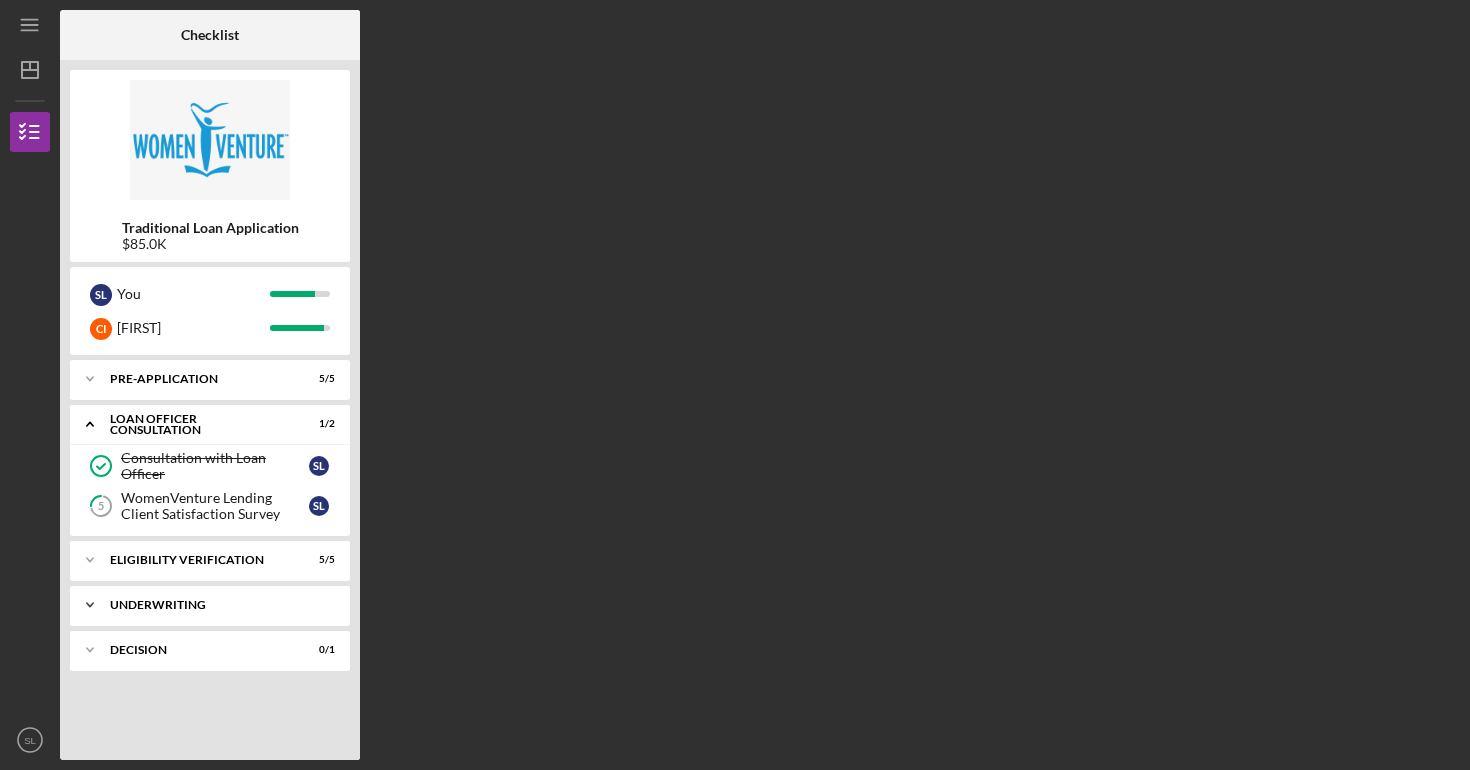 click on "Icon/Expander Underwriting  10 / 15" at bounding box center (210, 605) 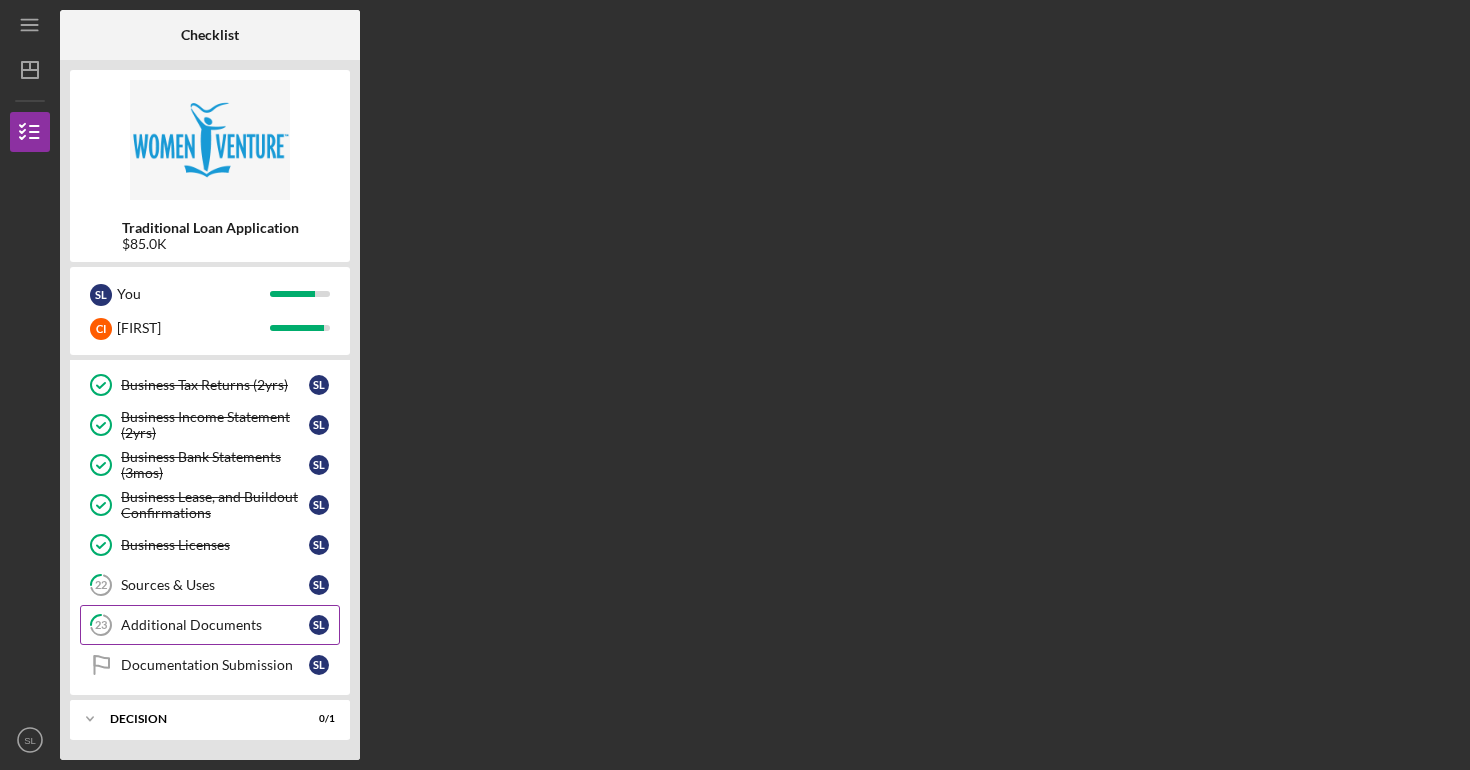 scroll, scrollTop: 542, scrollLeft: 0, axis: vertical 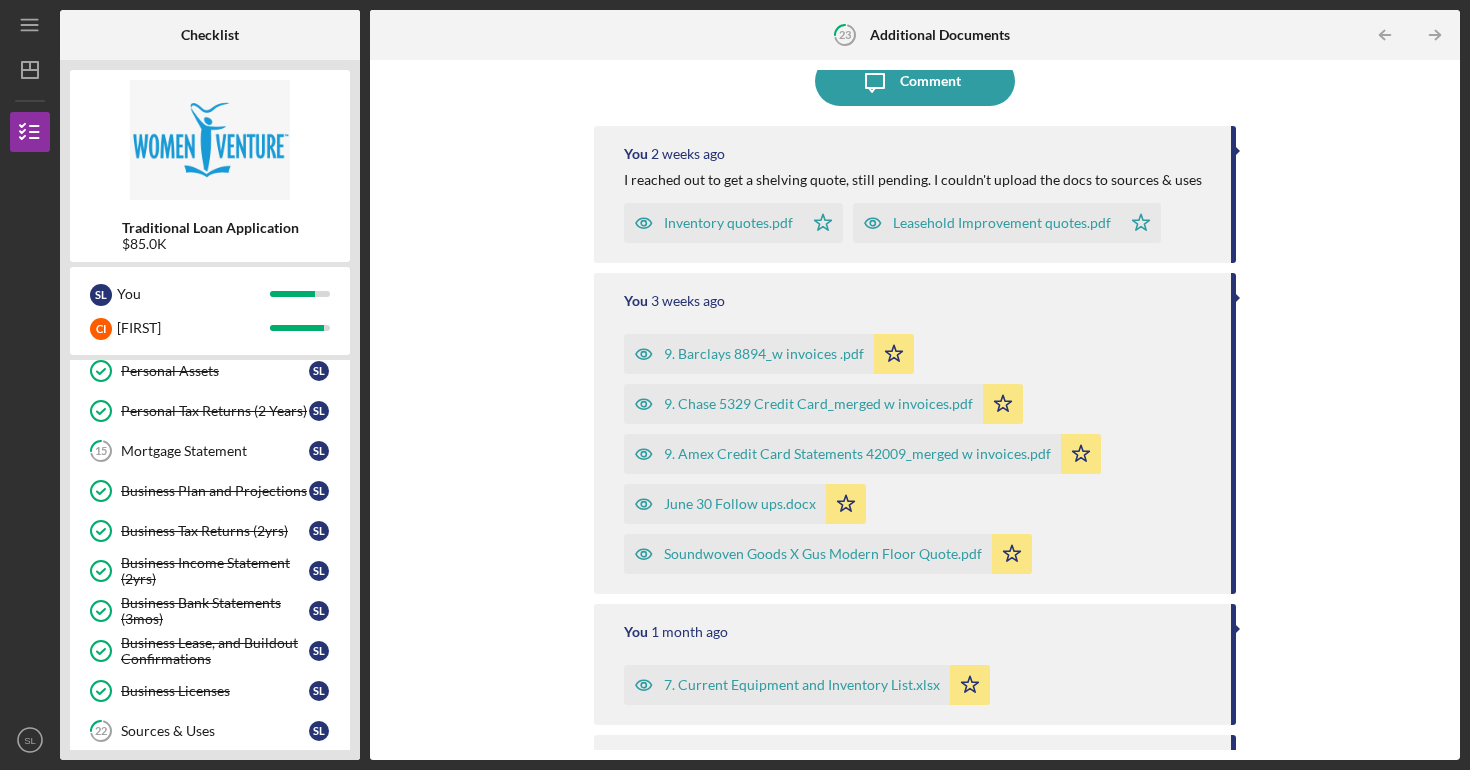 click on "7. Current Equipment and Inventory List.xlsx" at bounding box center [787, 685] 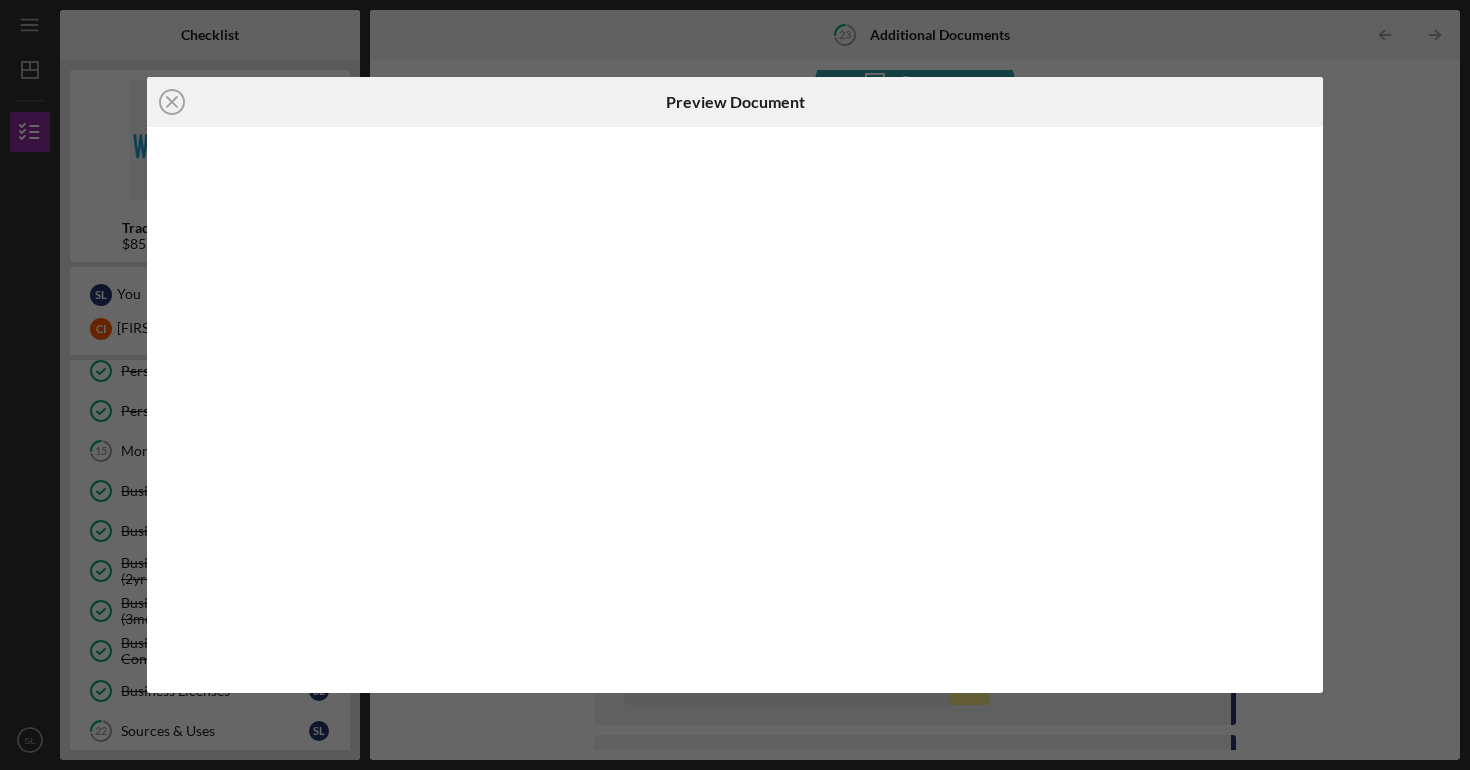 scroll, scrollTop: 0, scrollLeft: 0, axis: both 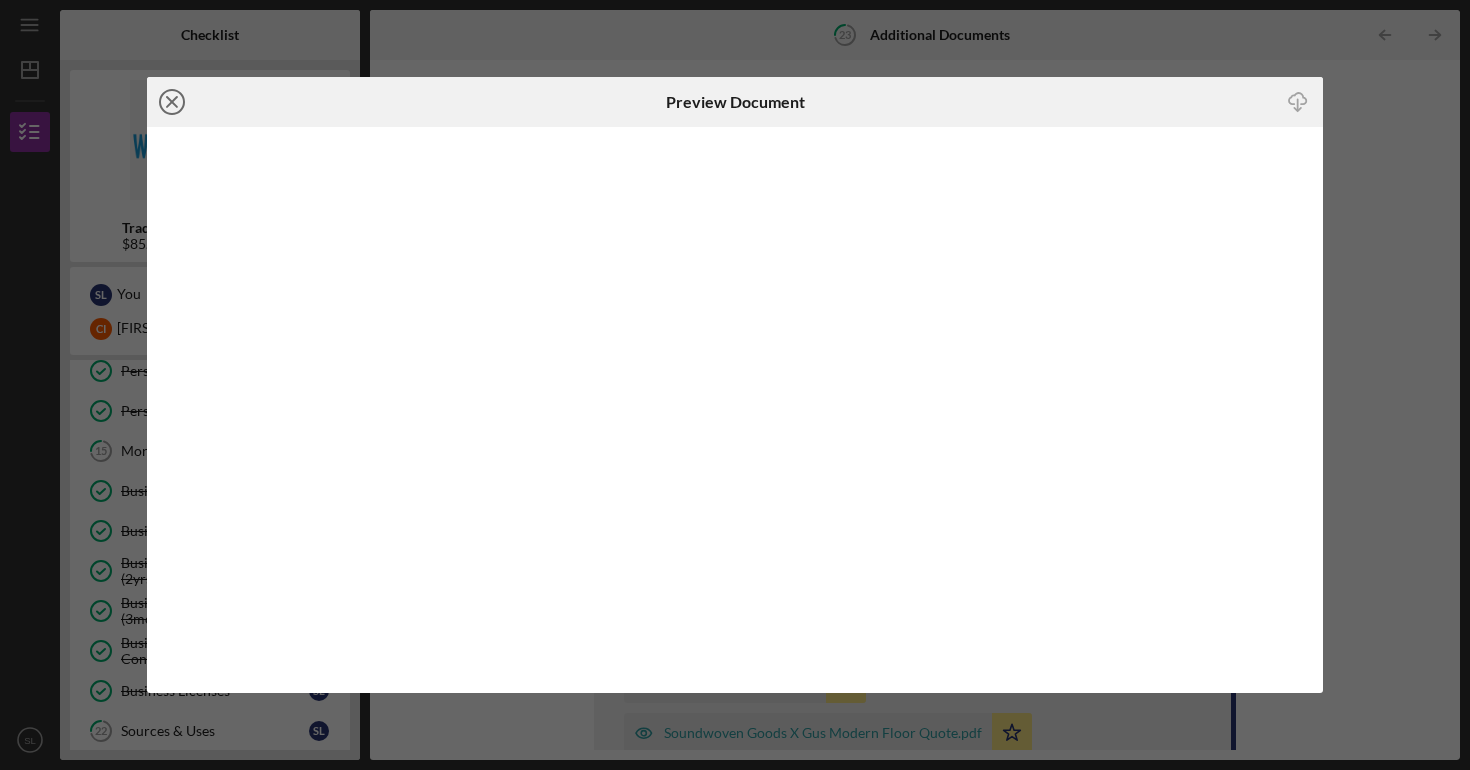 click on "Icon/Close" 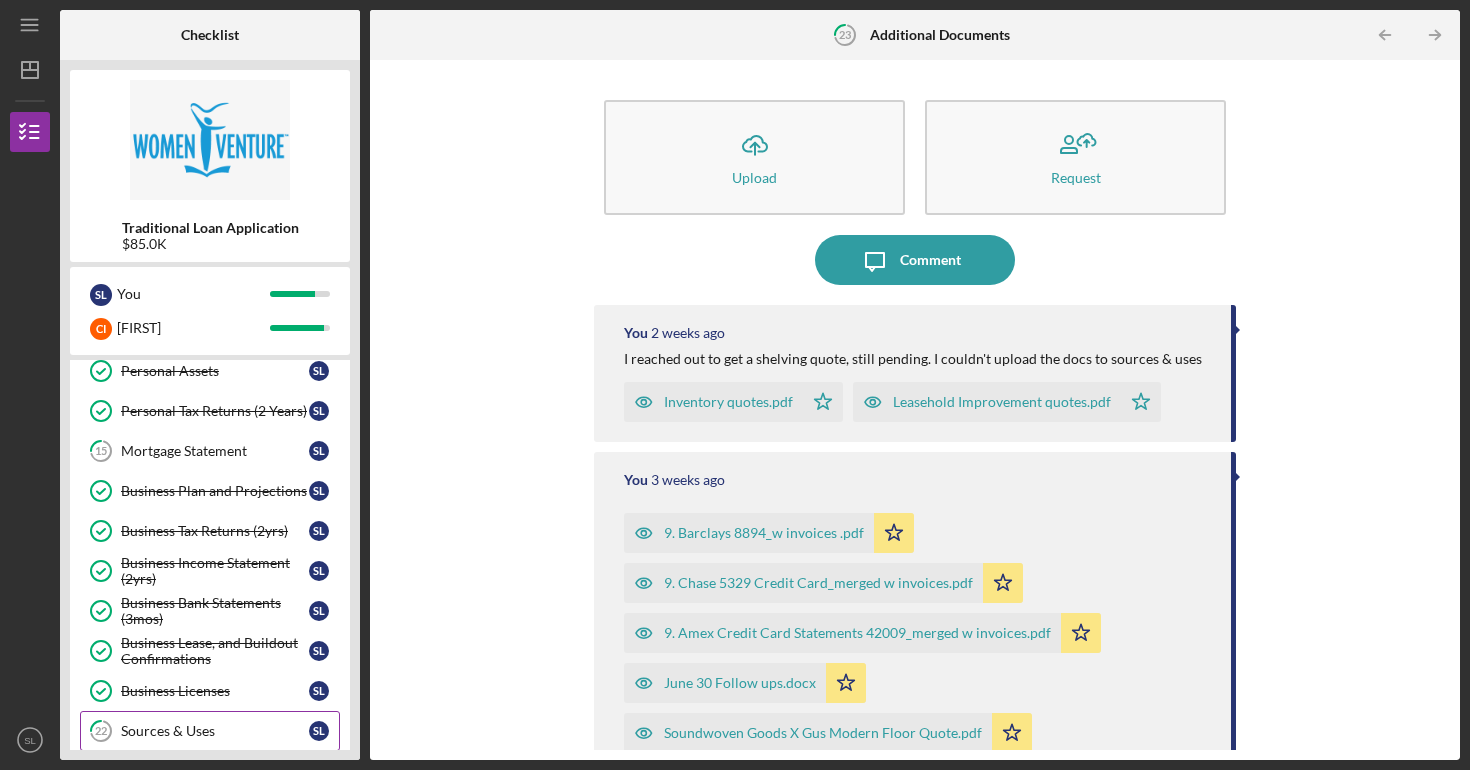 click on "Sources & Uses" at bounding box center (215, 731) 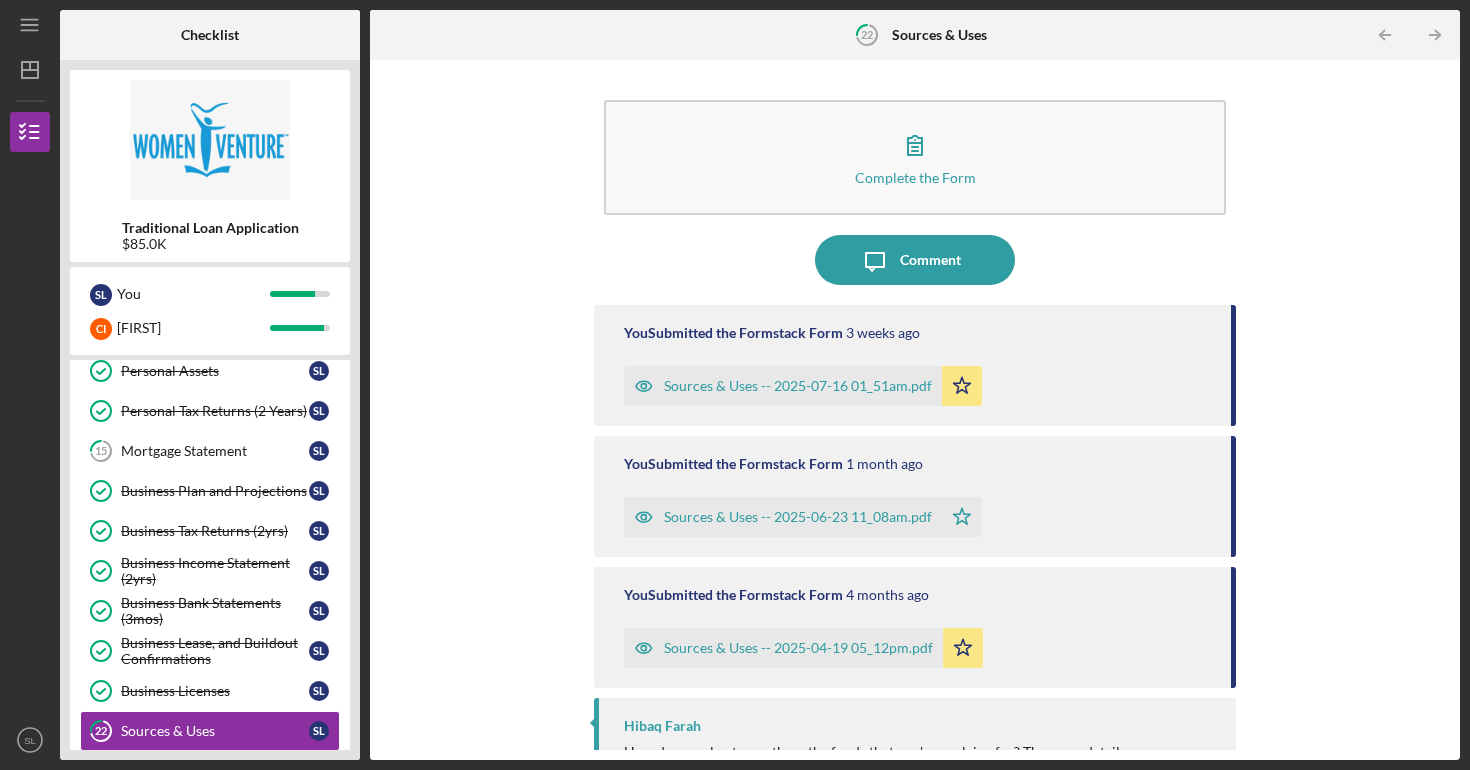 click on "Sources & Uses -- 2025-07-16 01_51am.pdf" at bounding box center (798, 386) 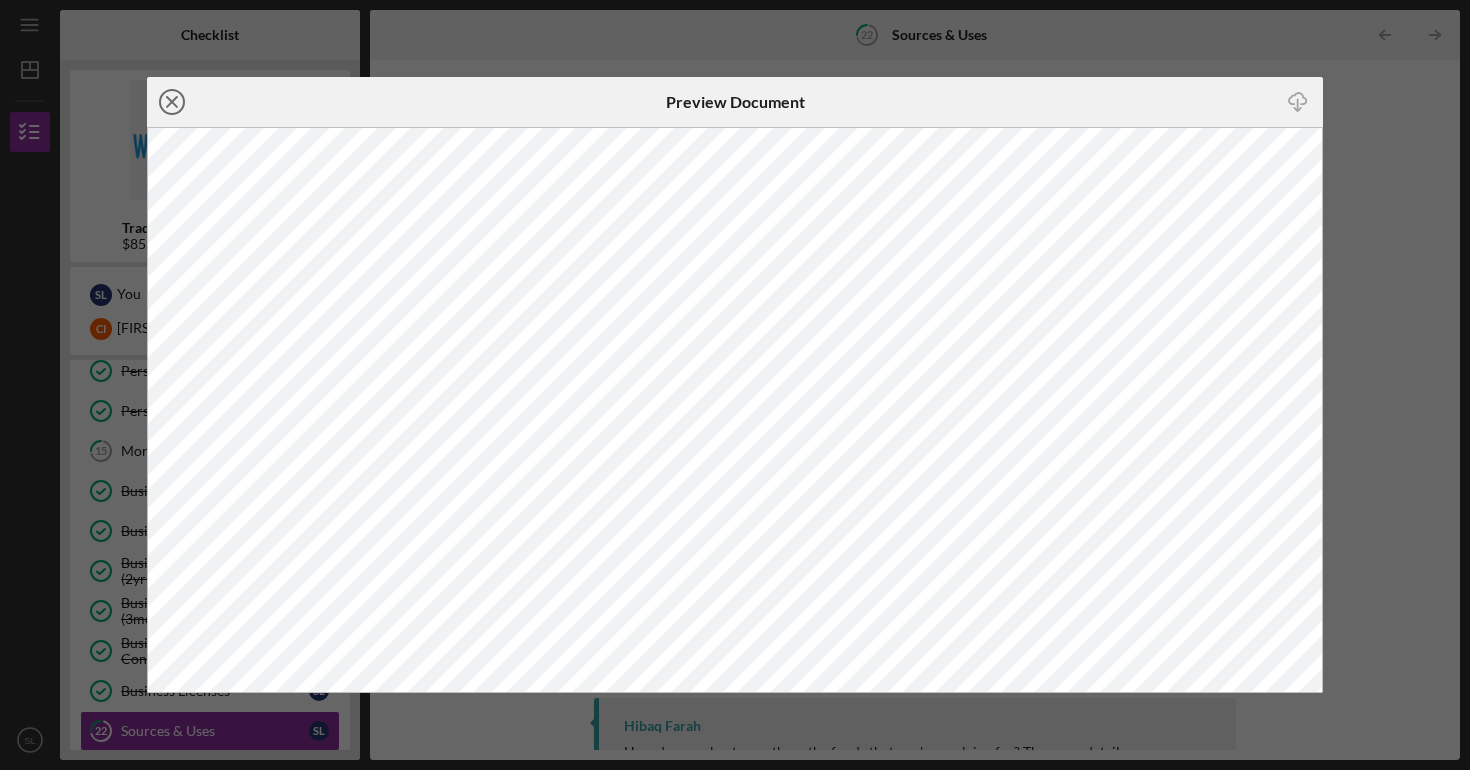click on "Icon/Close" 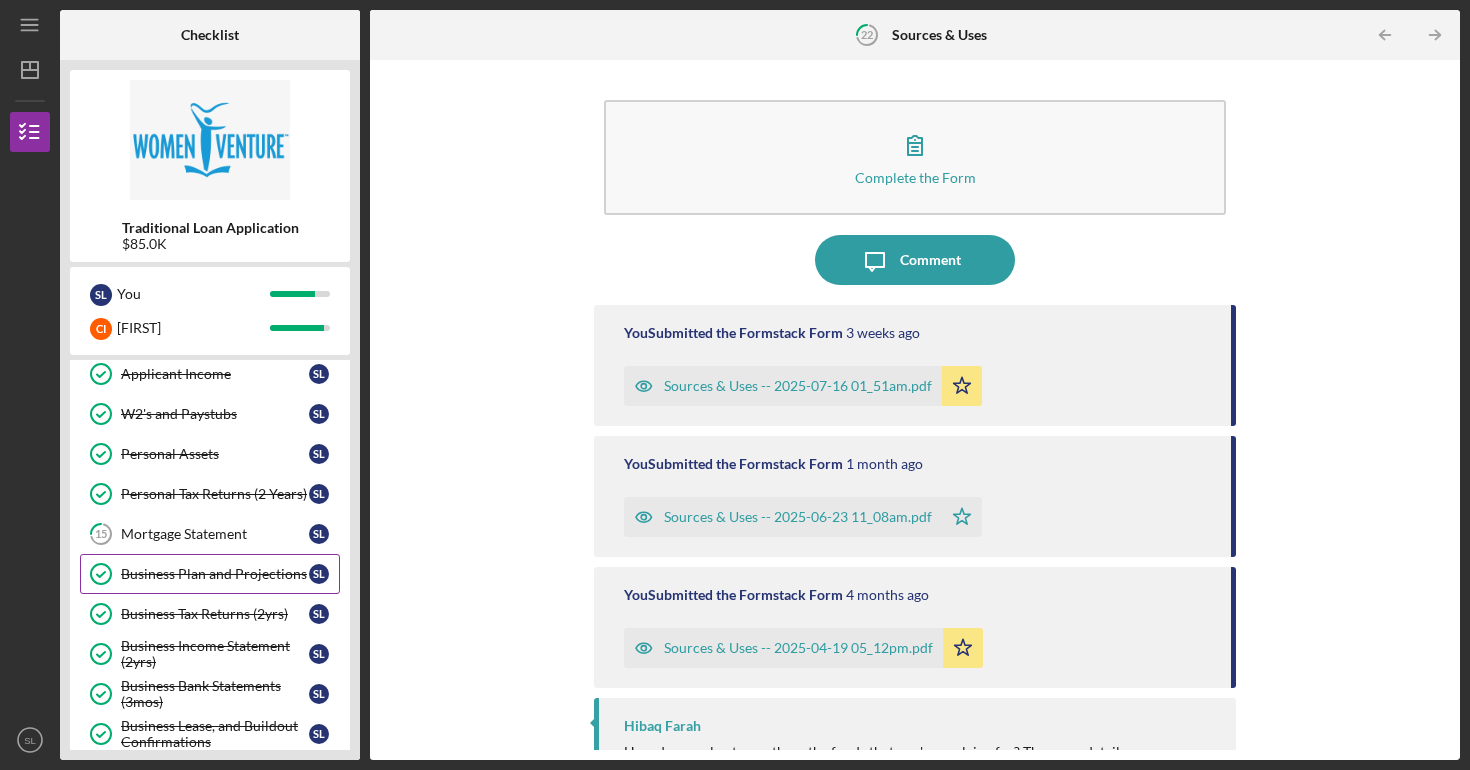 scroll, scrollTop: 315, scrollLeft: 0, axis: vertical 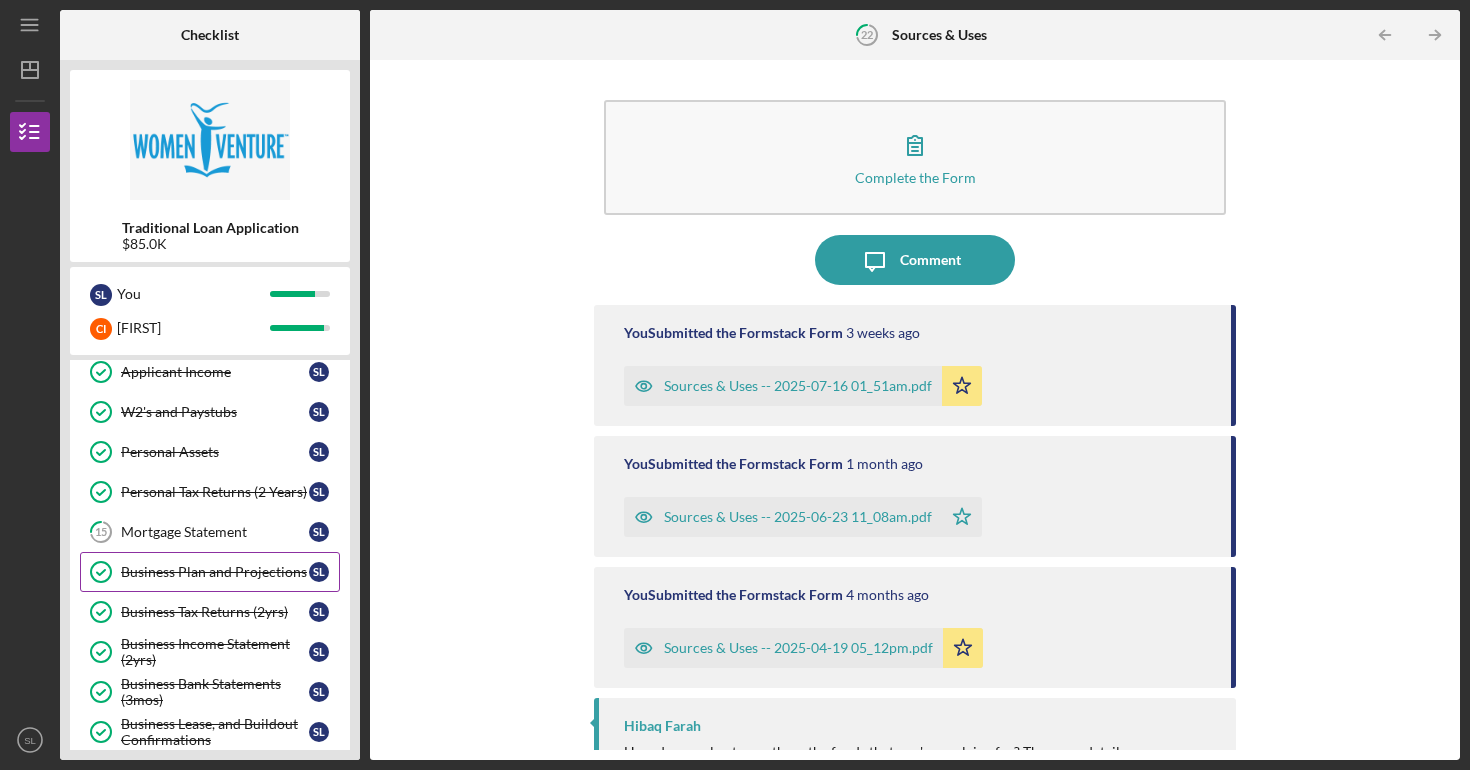 click on "Business Plan and Projections" at bounding box center [215, 572] 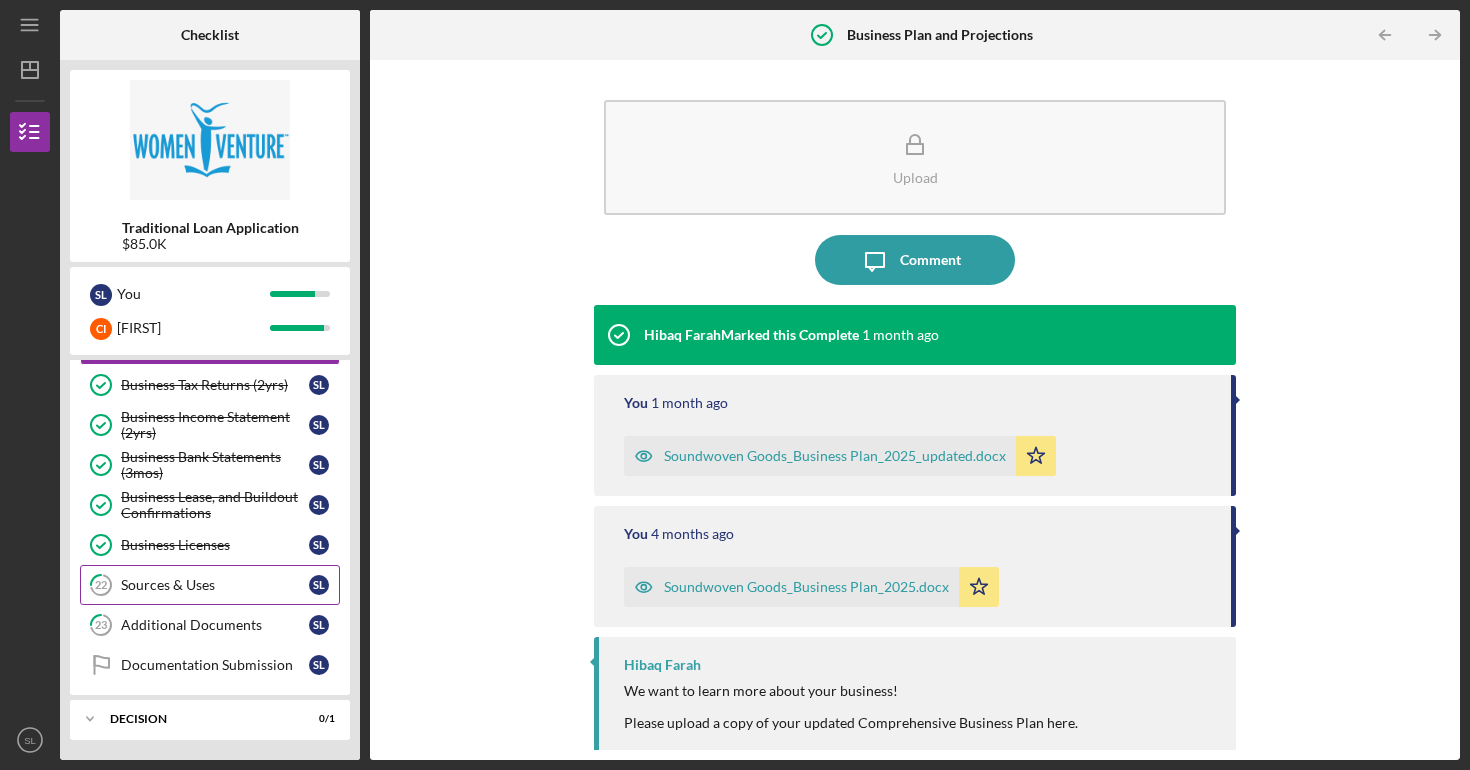 scroll, scrollTop: 542, scrollLeft: 0, axis: vertical 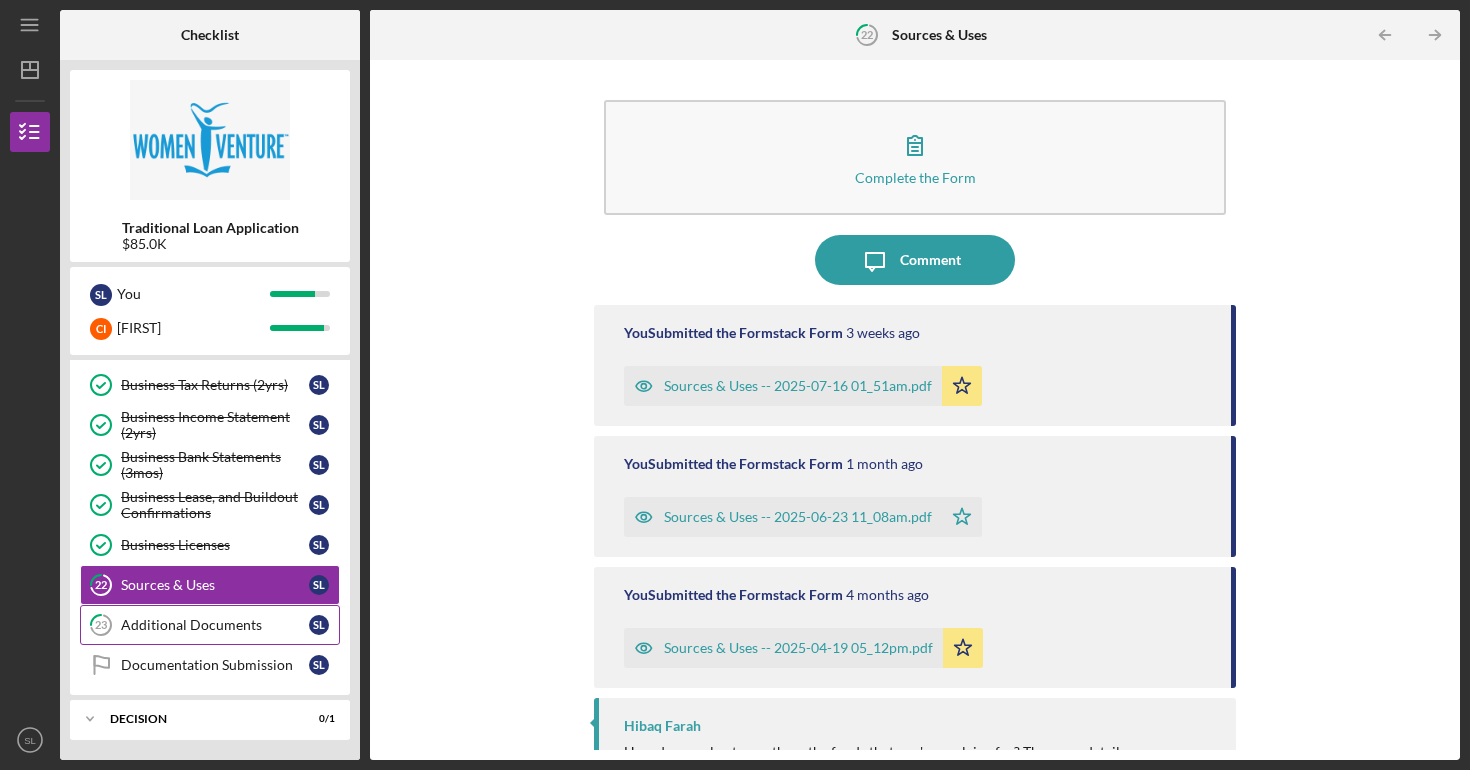 click on "23 Additional Documents  S L" at bounding box center [210, 625] 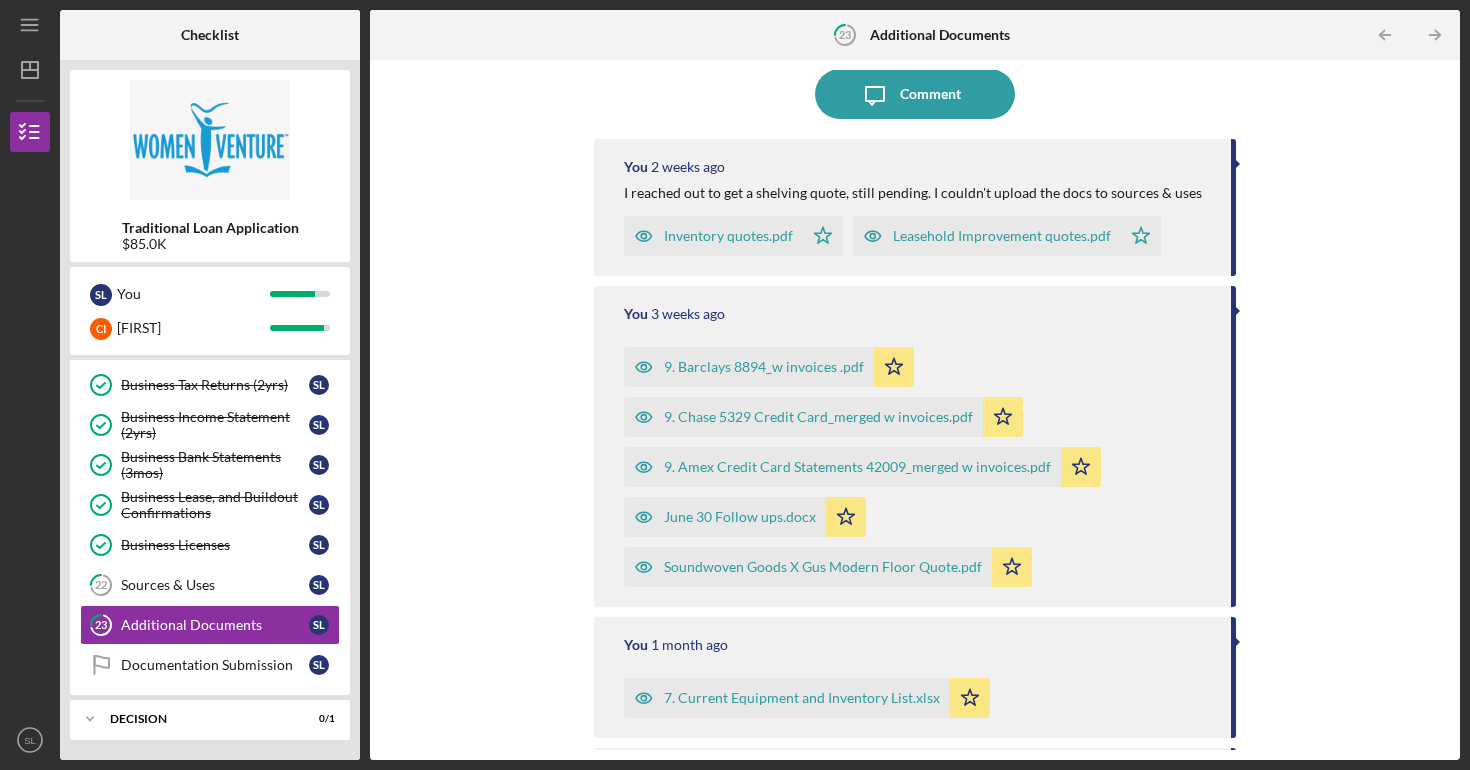 scroll, scrollTop: 167, scrollLeft: 0, axis: vertical 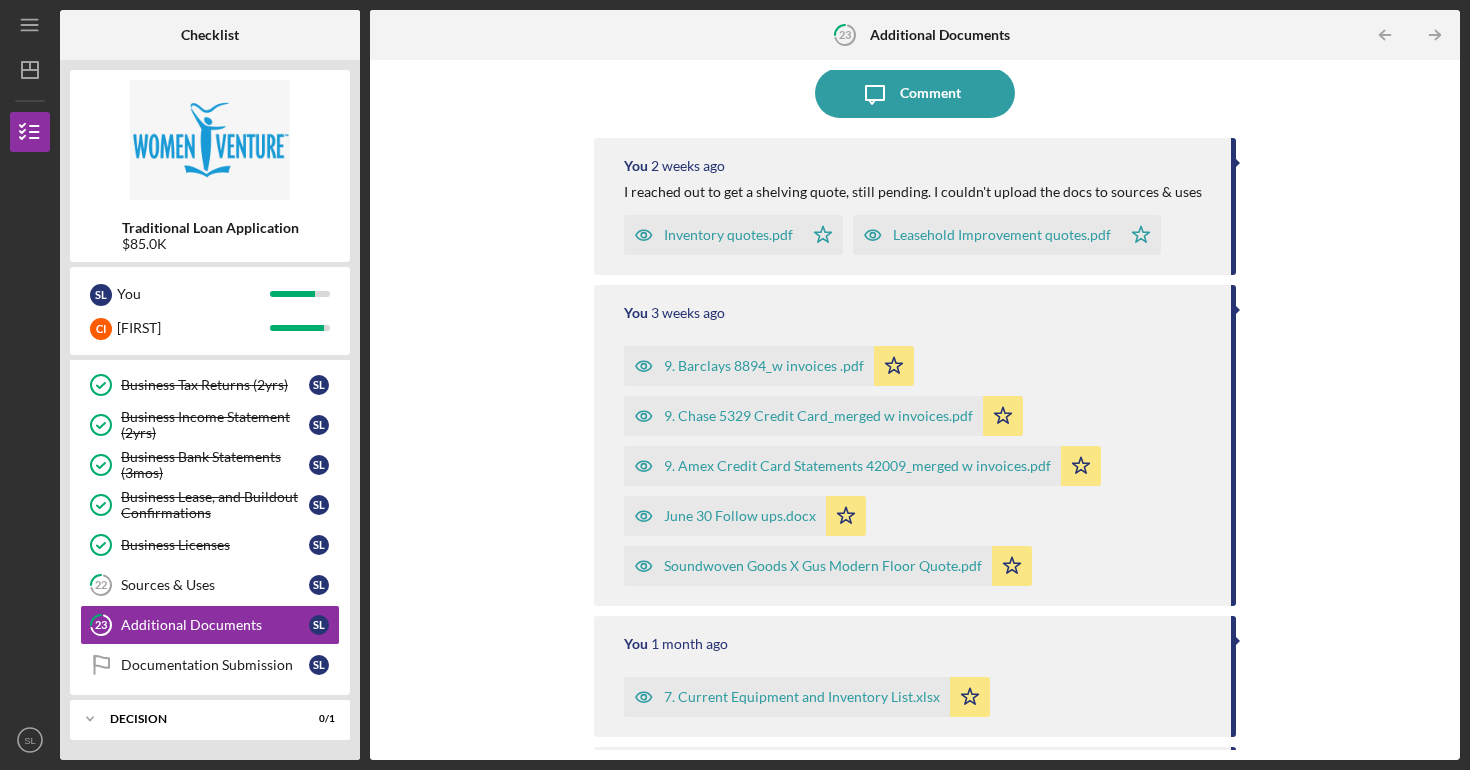 click on "June 30 Follow ups.docx" at bounding box center [740, 516] 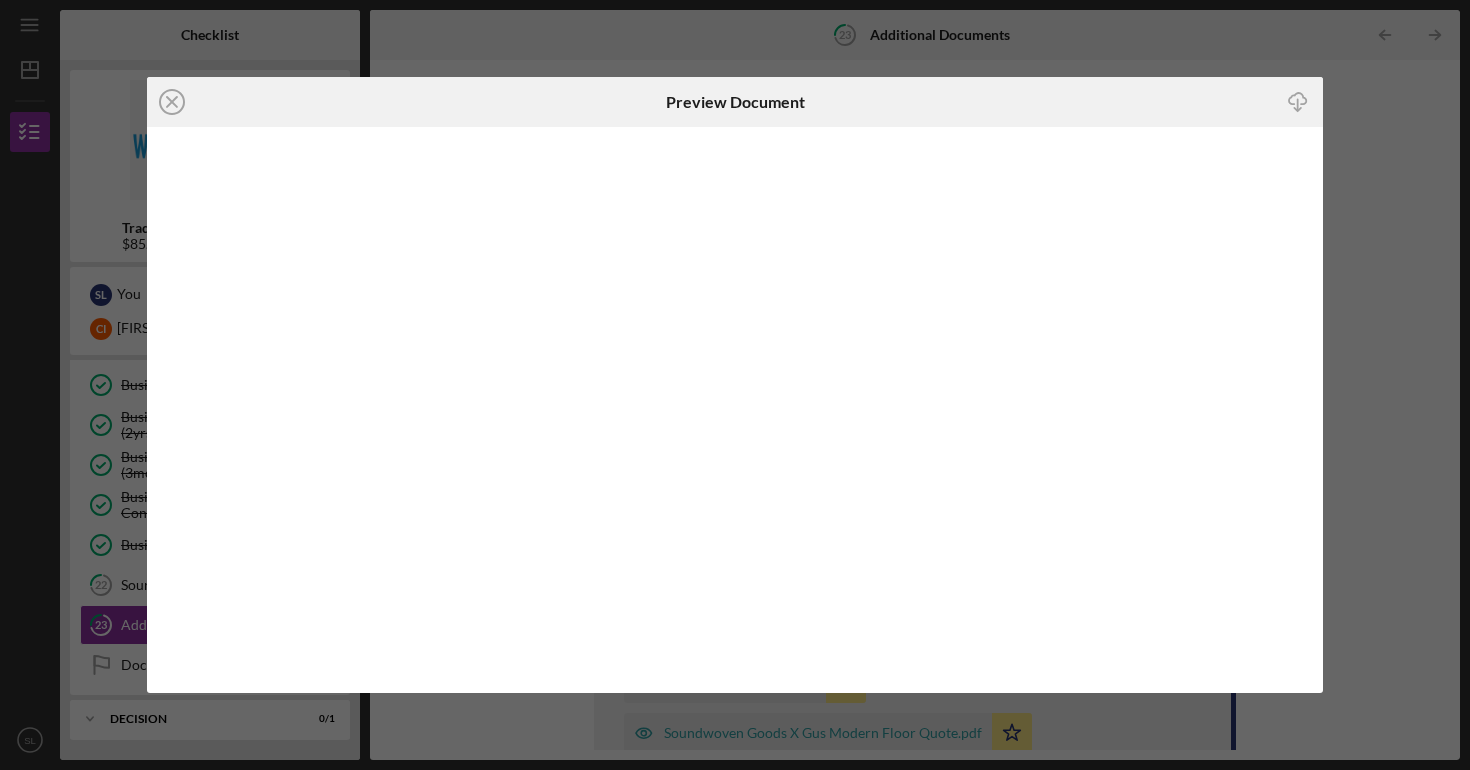 click on "Icon/Close Preview Document Icon/Download" at bounding box center [735, 385] 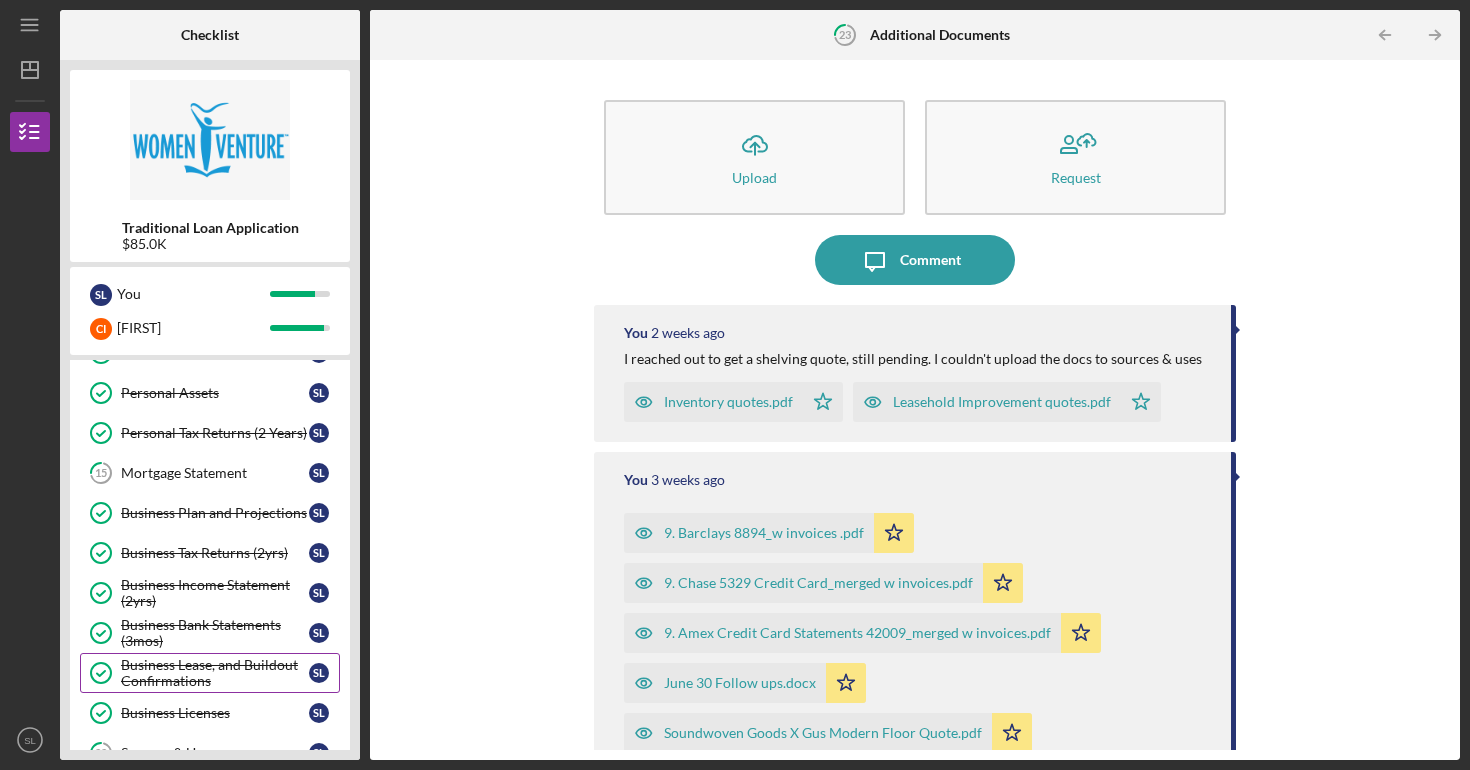scroll, scrollTop: 376, scrollLeft: 0, axis: vertical 